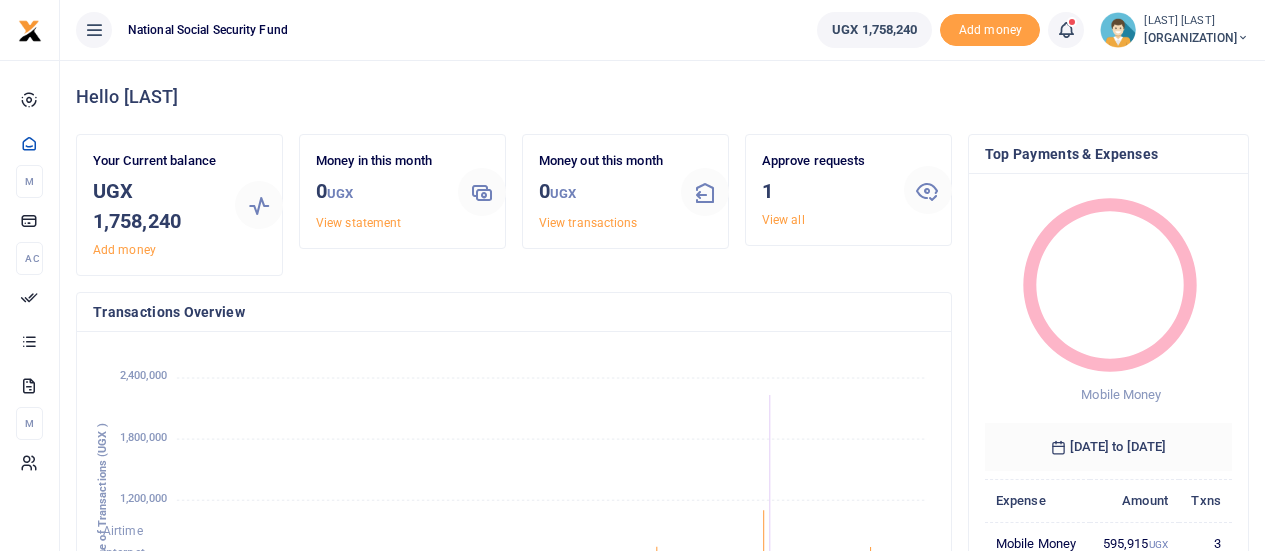 scroll, scrollTop: 0, scrollLeft: 0, axis: both 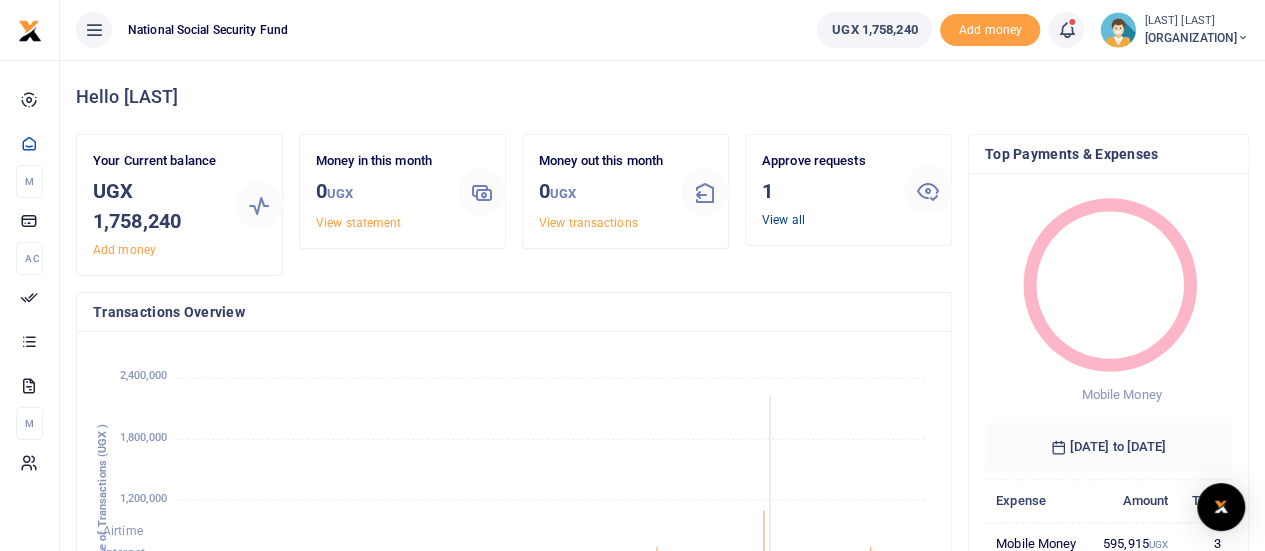 click on "View all" at bounding box center [783, 220] 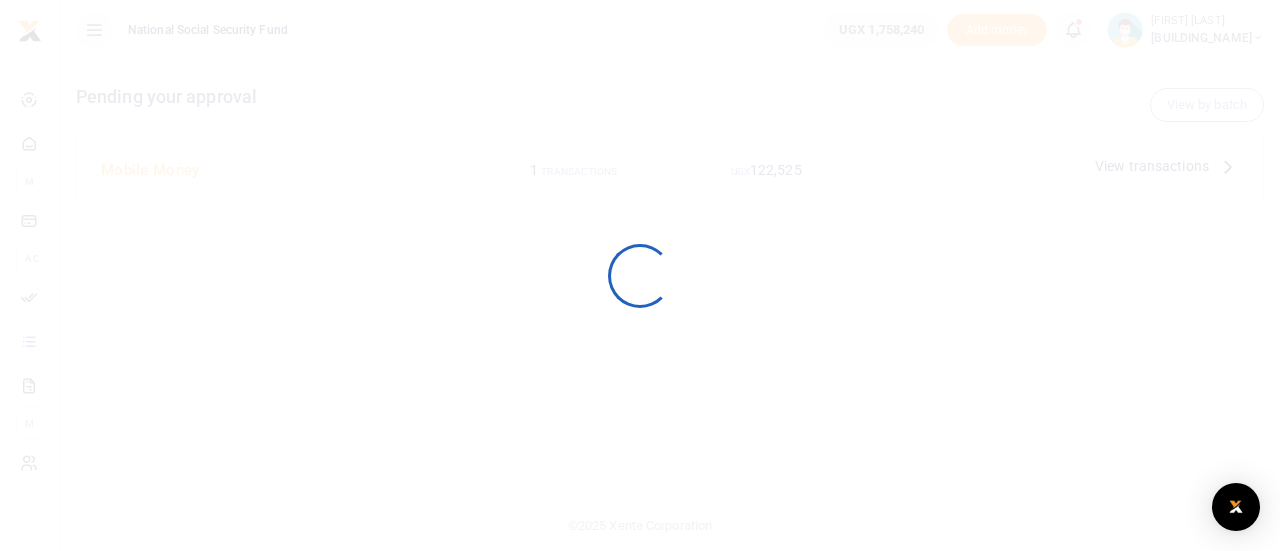 scroll, scrollTop: 0, scrollLeft: 0, axis: both 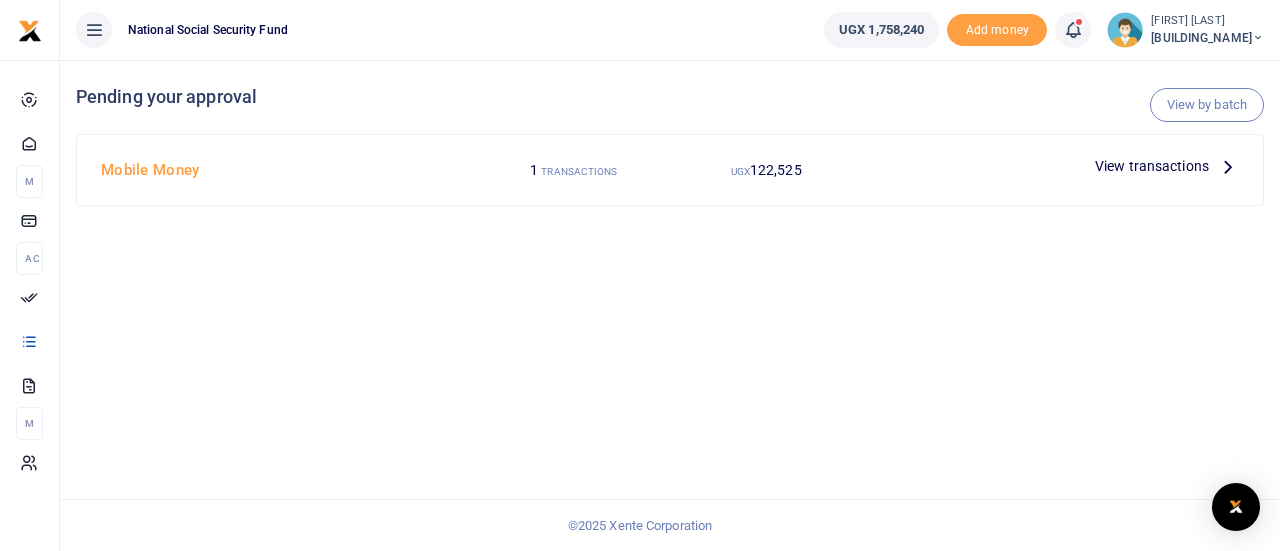 click on "View transactions" at bounding box center (1152, 166) 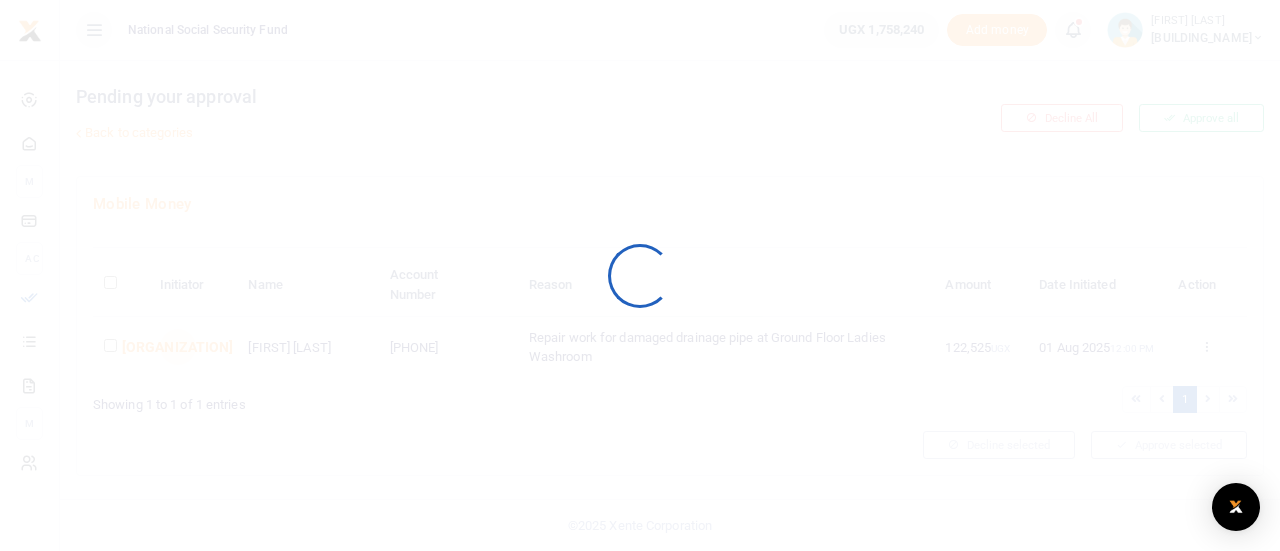 scroll, scrollTop: 0, scrollLeft: 0, axis: both 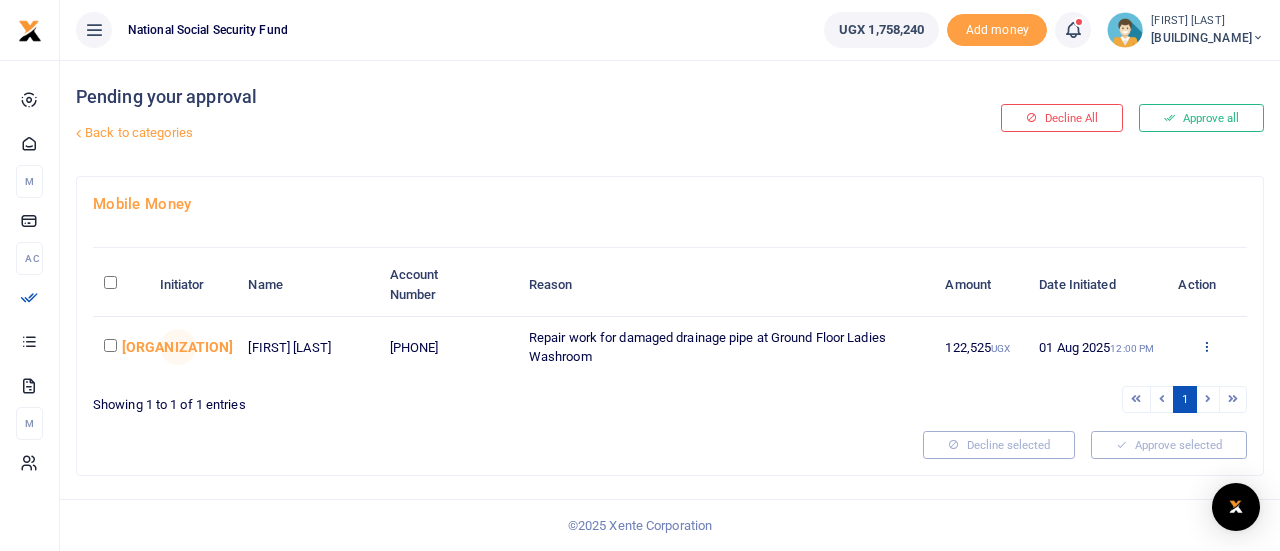 click at bounding box center [1206, 346] 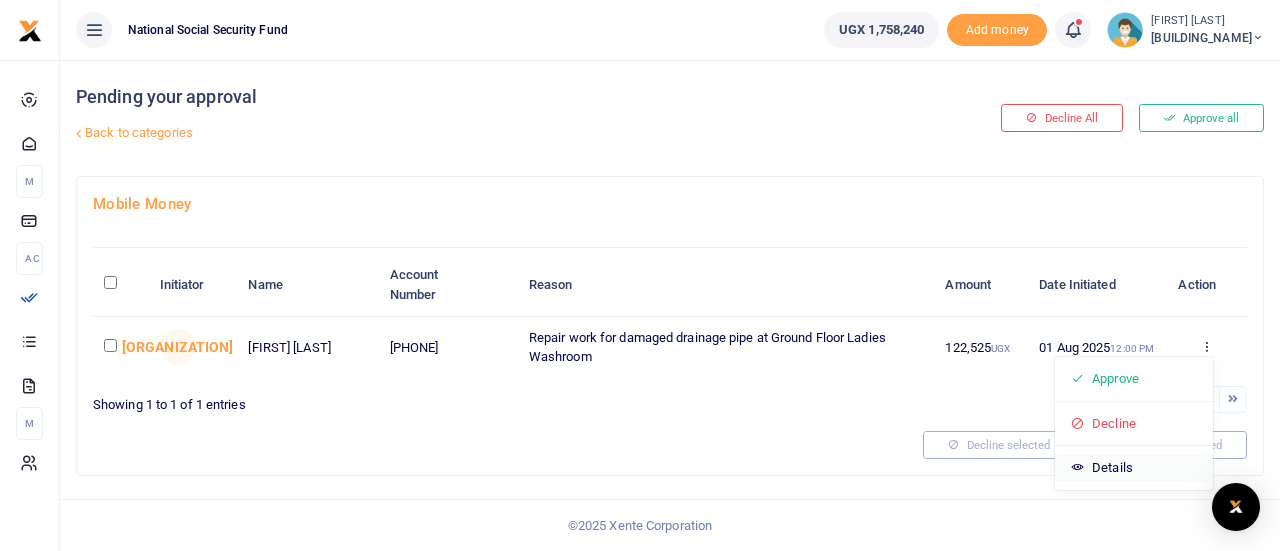 click on "Details" at bounding box center (1134, 468) 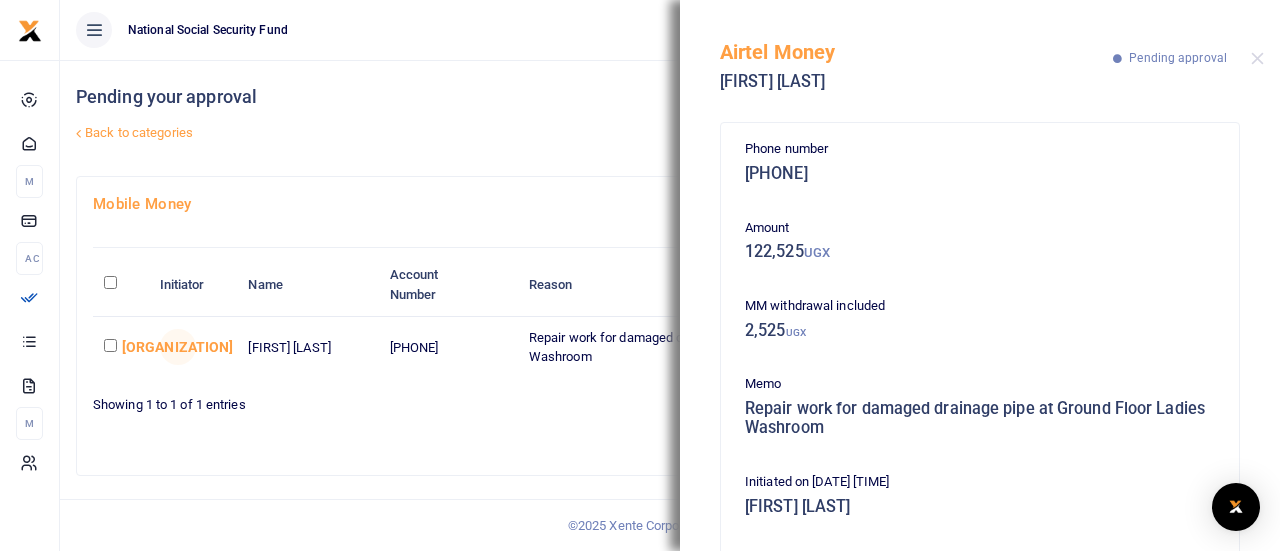 scroll, scrollTop: 0, scrollLeft: 0, axis: both 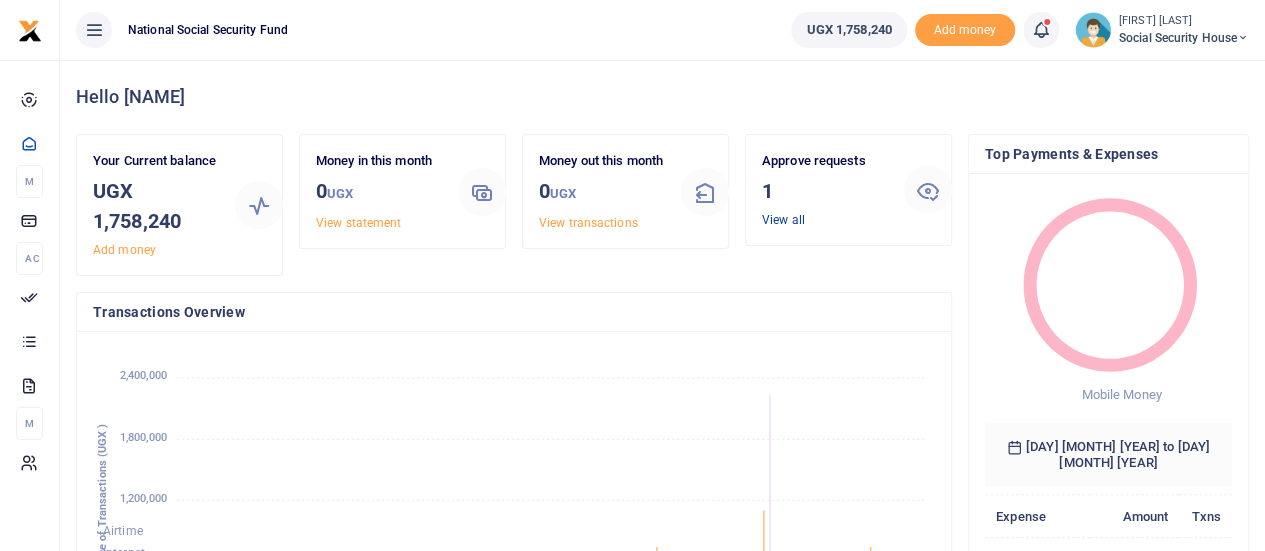 click on "View all" at bounding box center (783, 220) 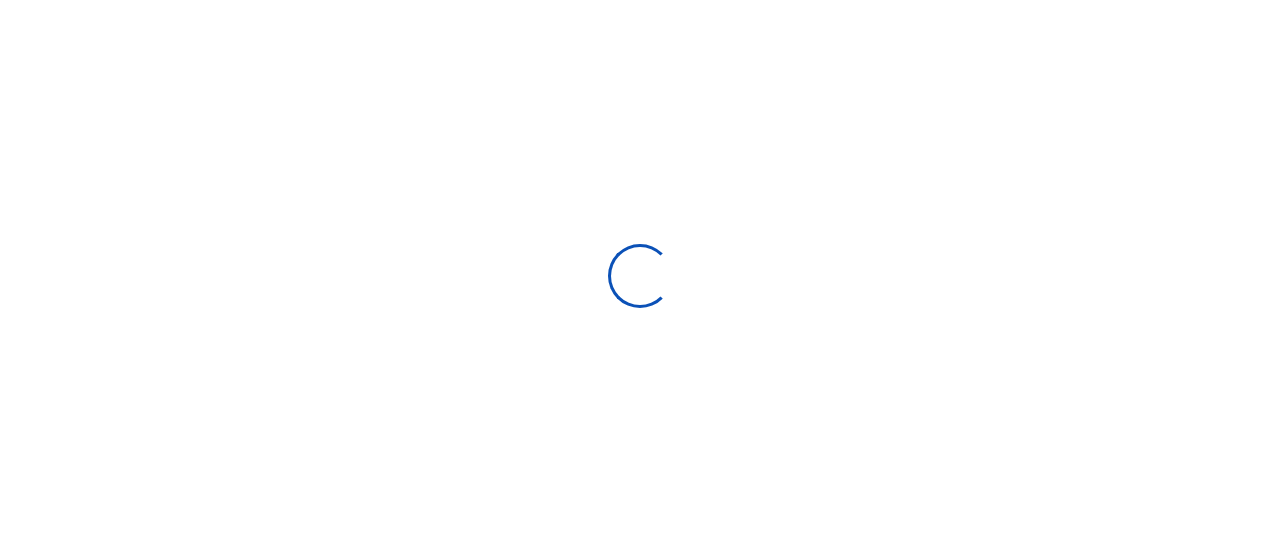 scroll, scrollTop: 0, scrollLeft: 0, axis: both 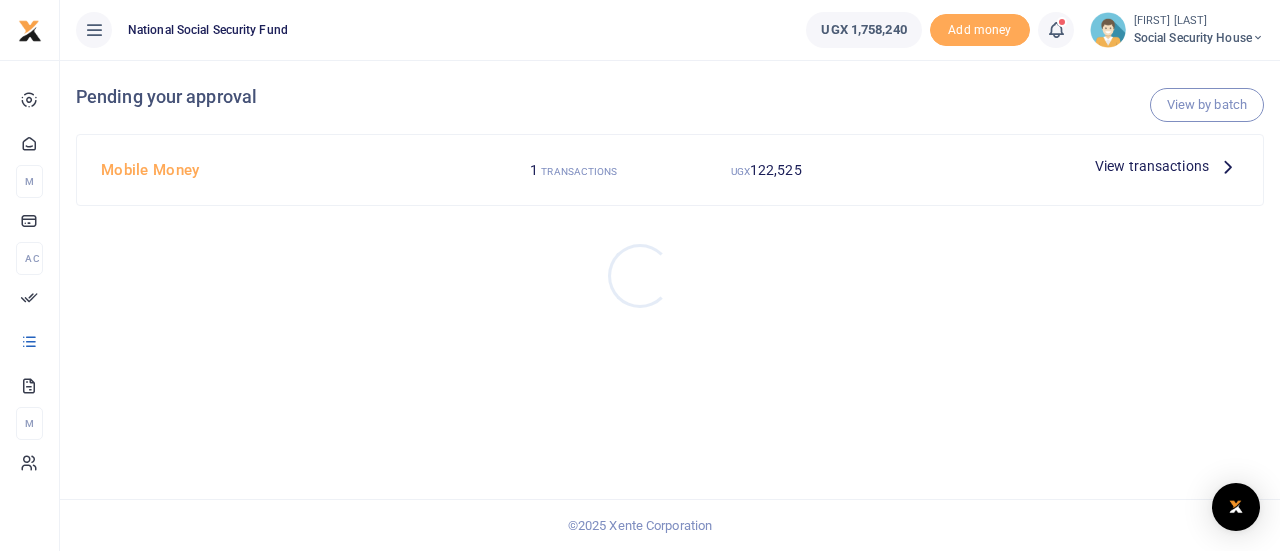 click at bounding box center [640, 275] 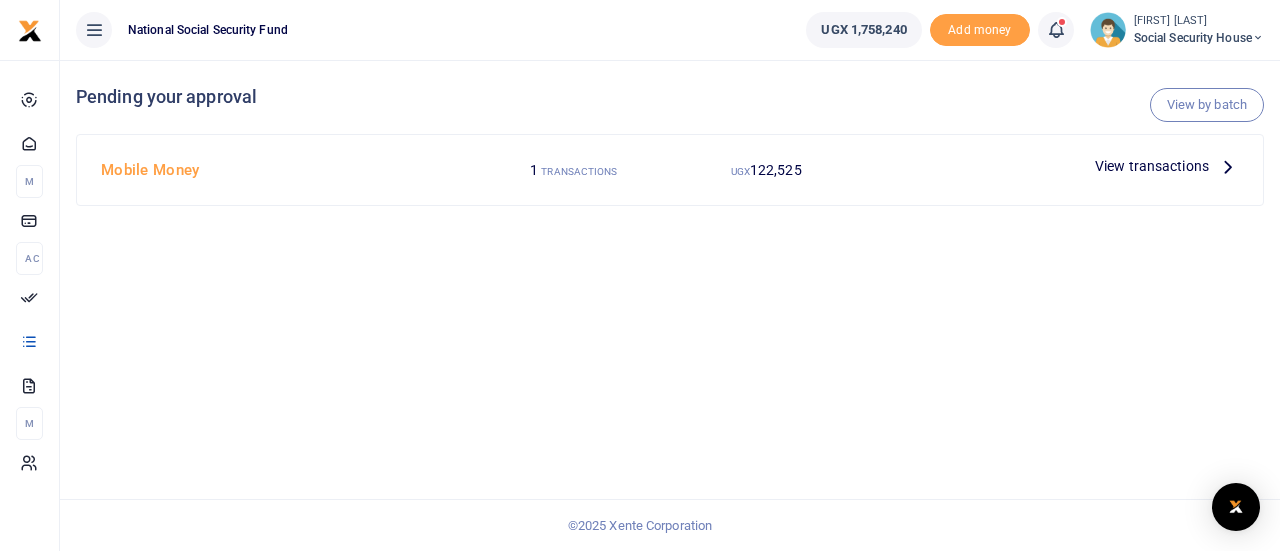 click on "View transactions" at bounding box center [1152, 166] 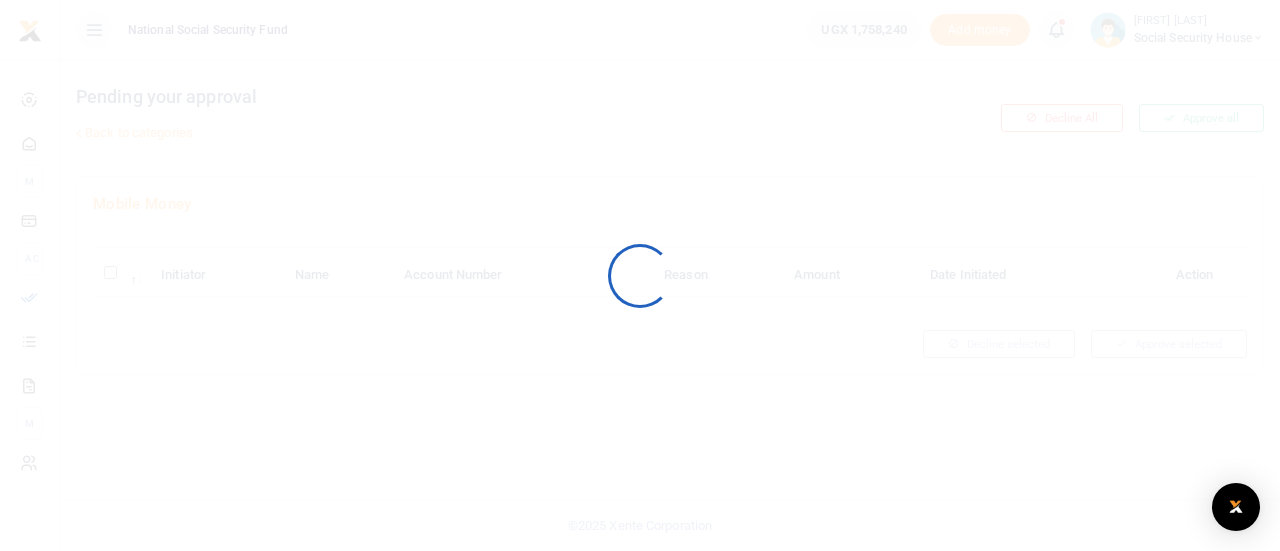 scroll, scrollTop: 0, scrollLeft: 0, axis: both 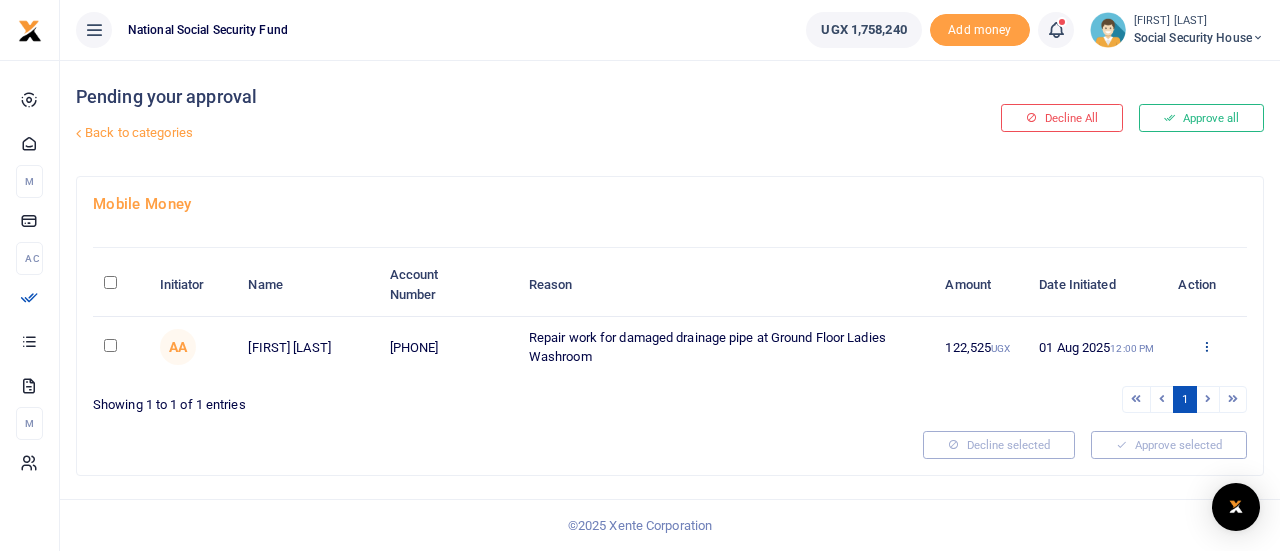 click at bounding box center (1206, 346) 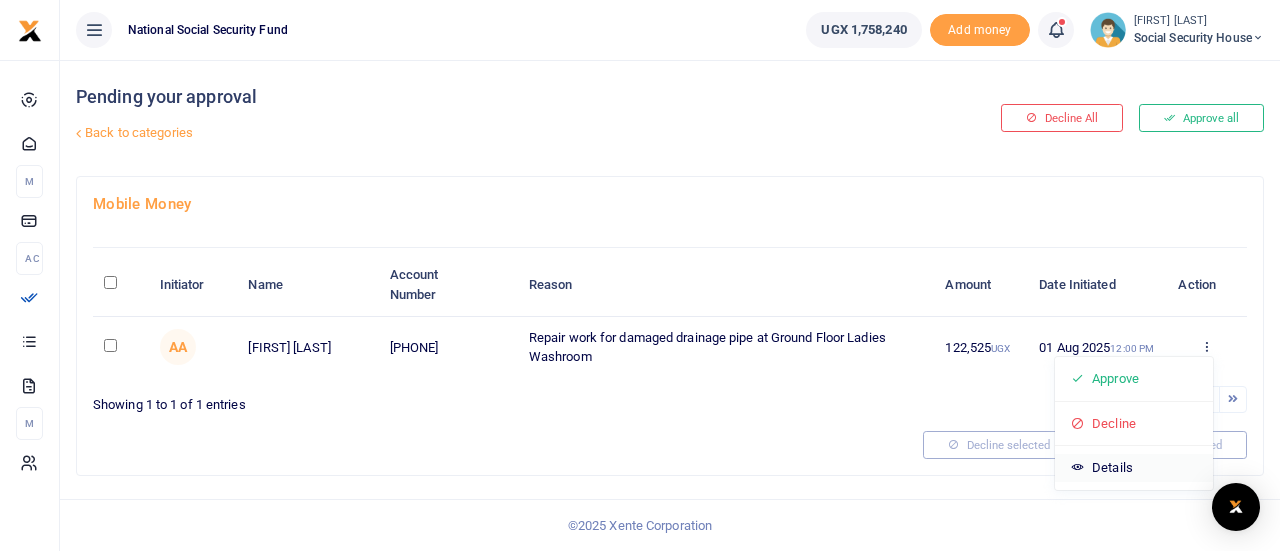 click on "Details" at bounding box center (1134, 468) 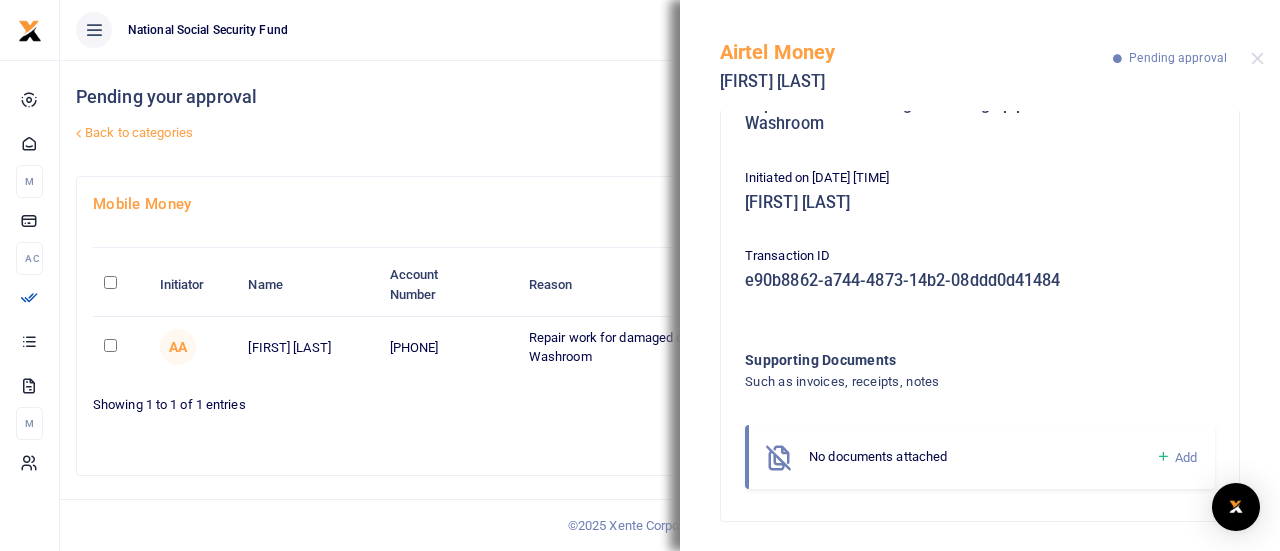 scroll, scrollTop: 306, scrollLeft: 0, axis: vertical 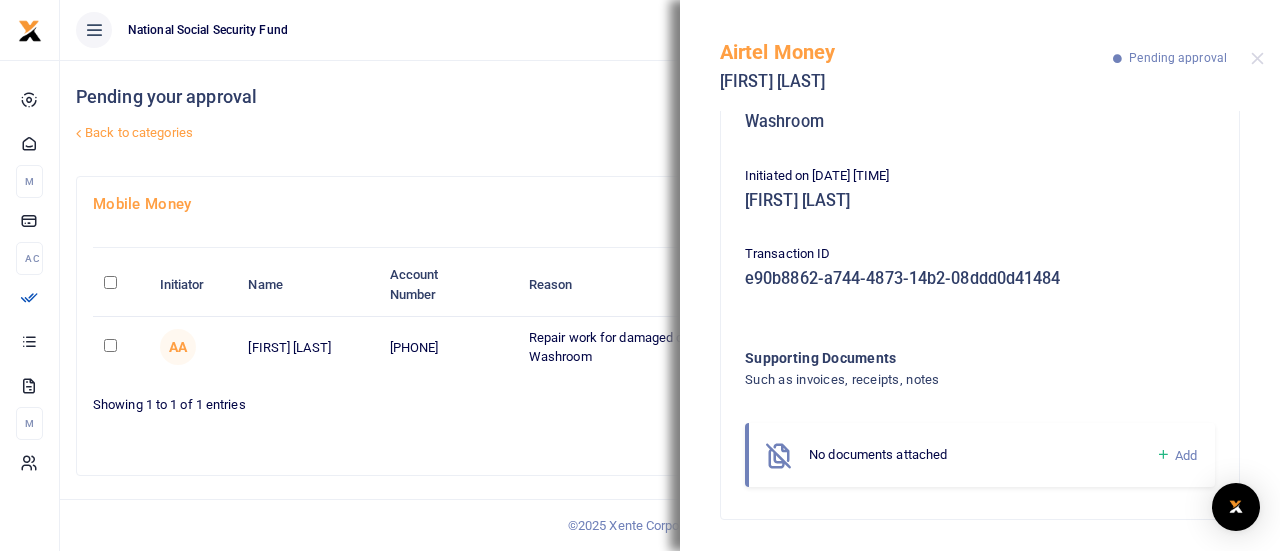click at bounding box center [1163, 455] 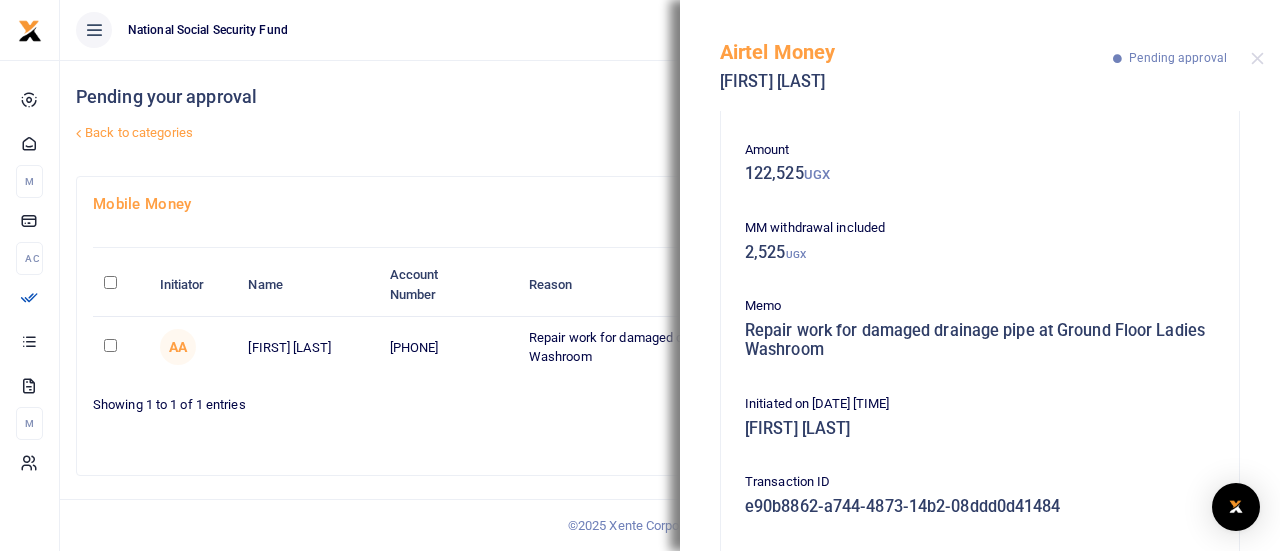 scroll, scrollTop: 31, scrollLeft: 0, axis: vertical 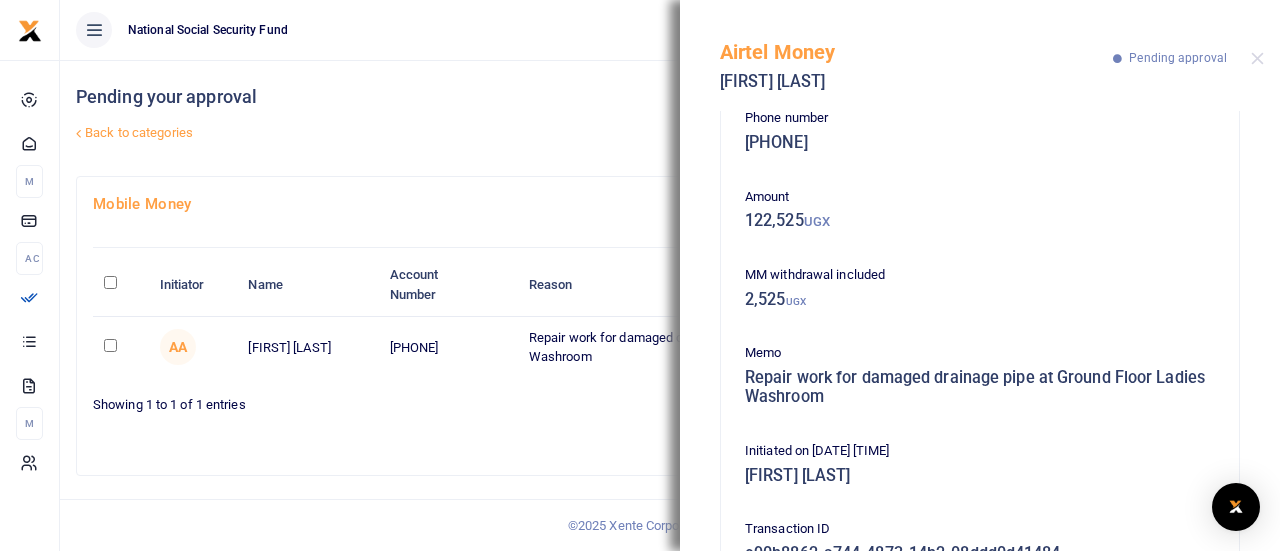 click on "Back to categories" at bounding box center (467, 133) 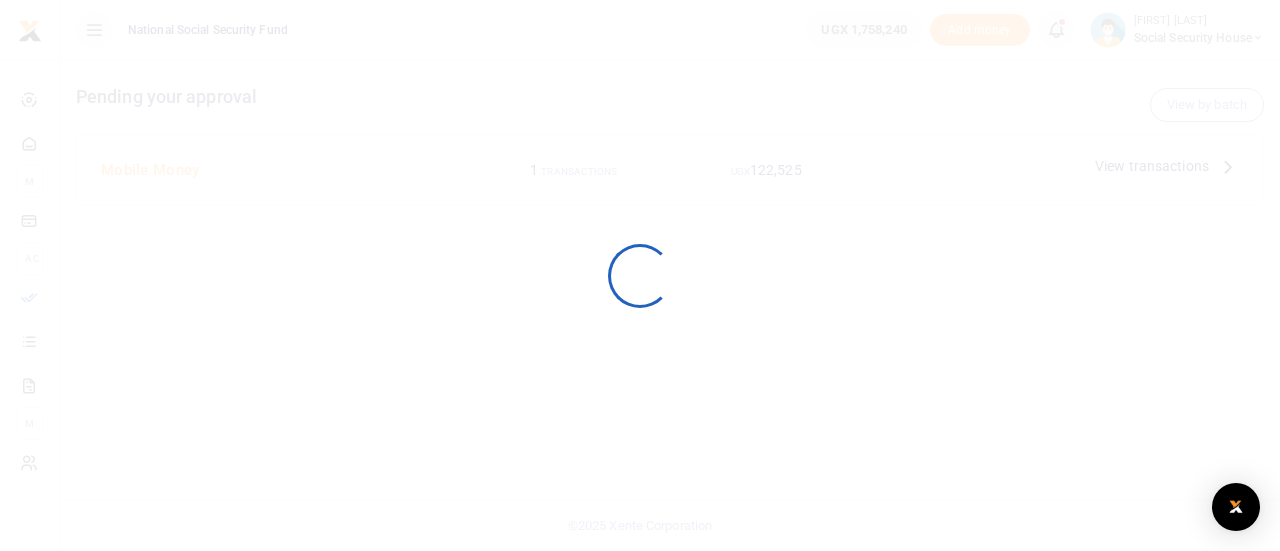 scroll, scrollTop: 0, scrollLeft: 0, axis: both 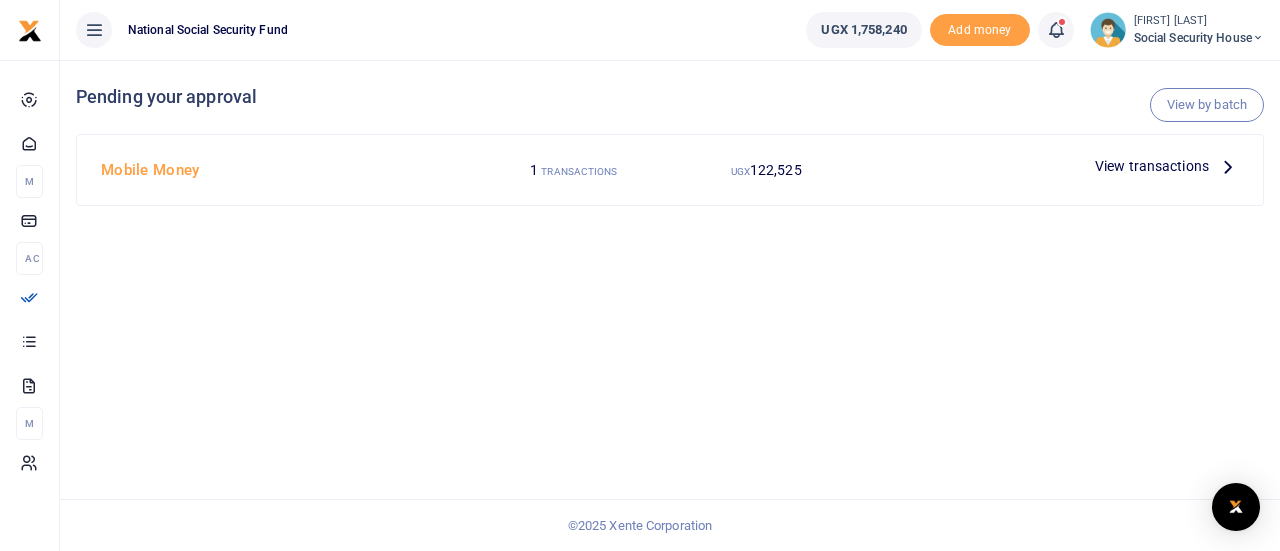 click at bounding box center (1228, 166) 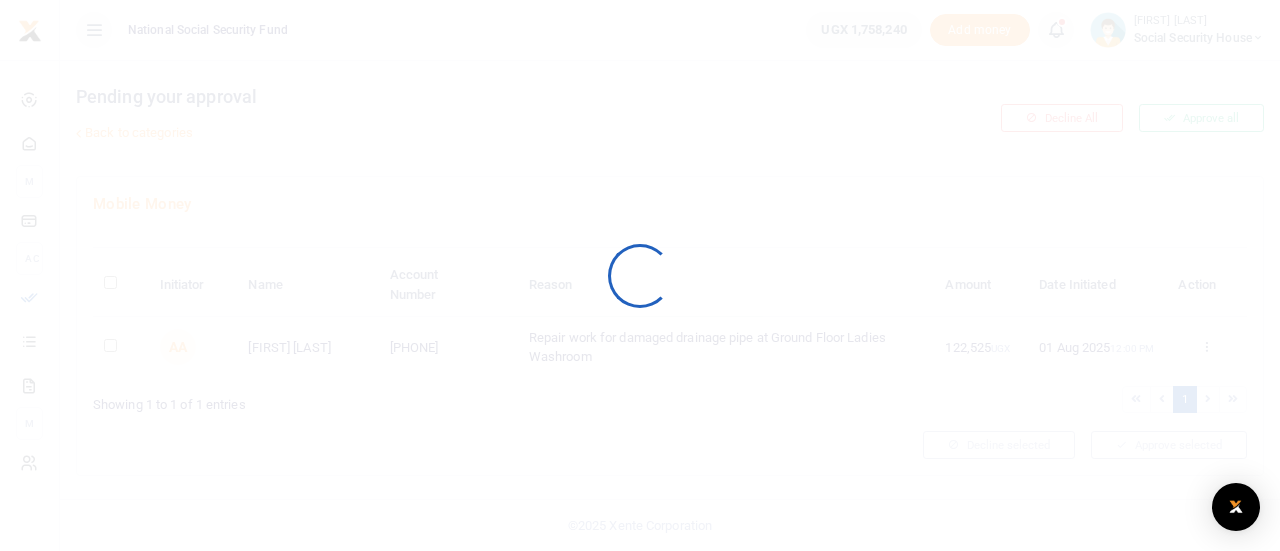 scroll, scrollTop: 0, scrollLeft: 0, axis: both 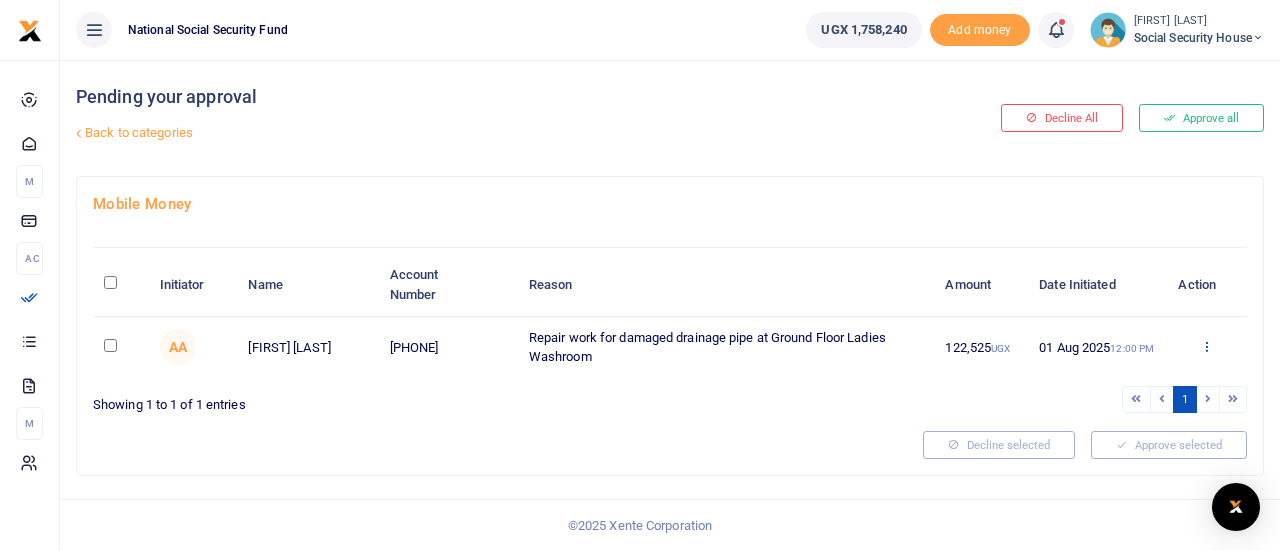 click at bounding box center (1206, 346) 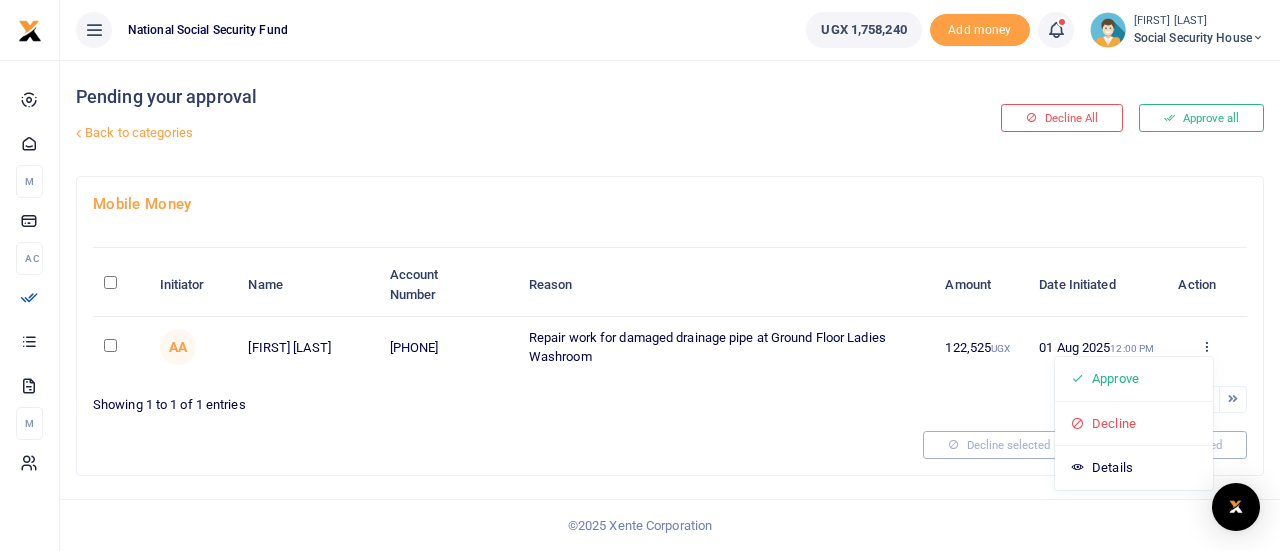 click at bounding box center (110, 345) 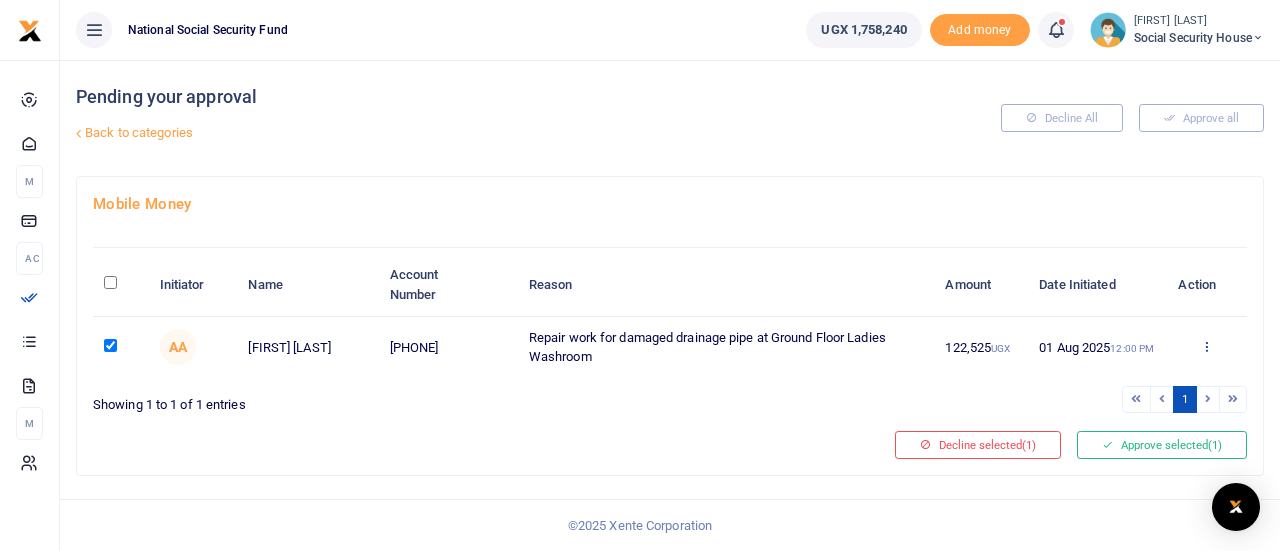 click at bounding box center (1206, 346) 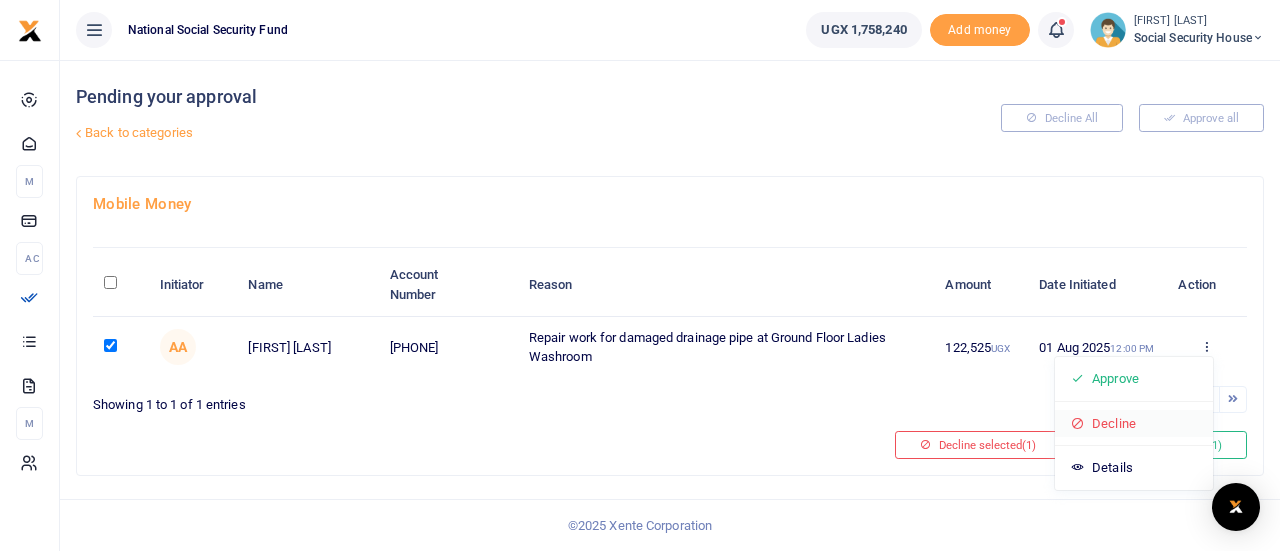 click on "Decline" at bounding box center [1134, 424] 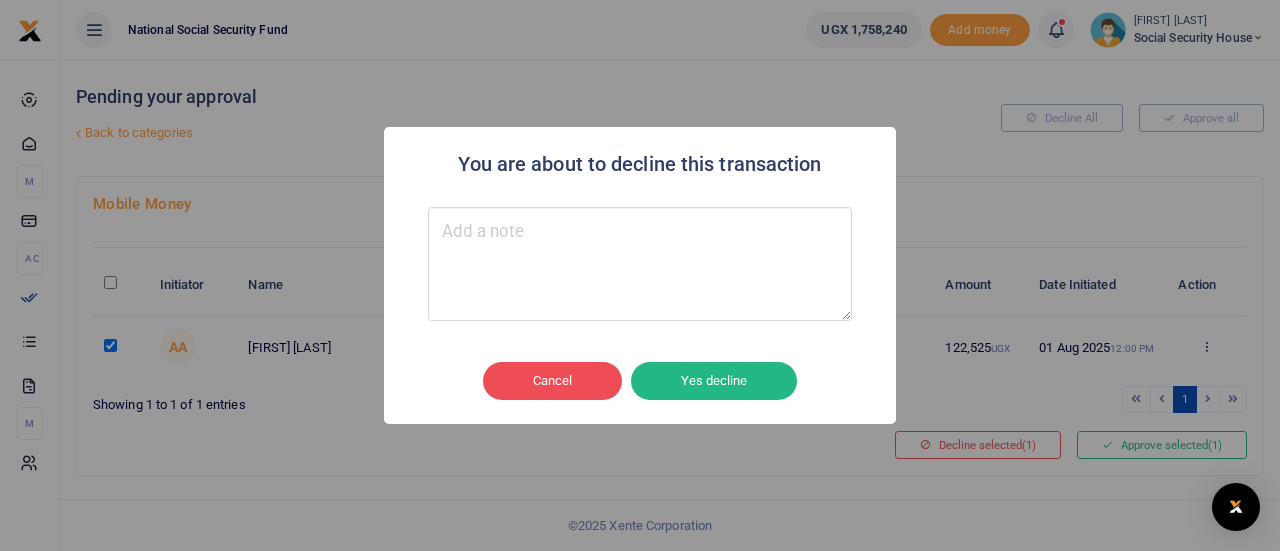 click at bounding box center (640, 264) 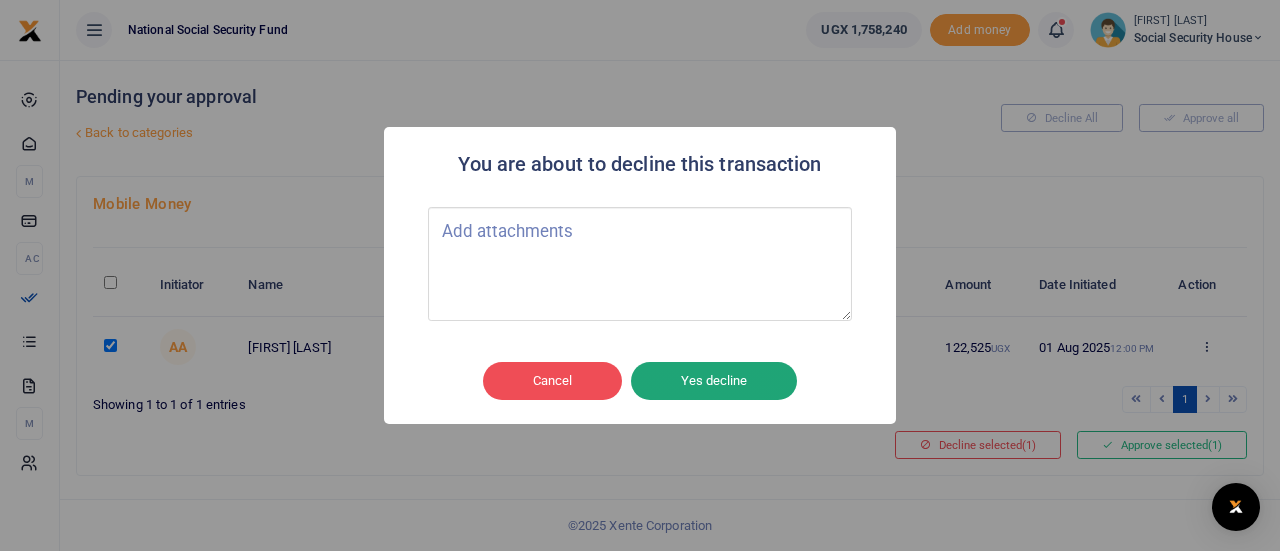 type on "Add attachments" 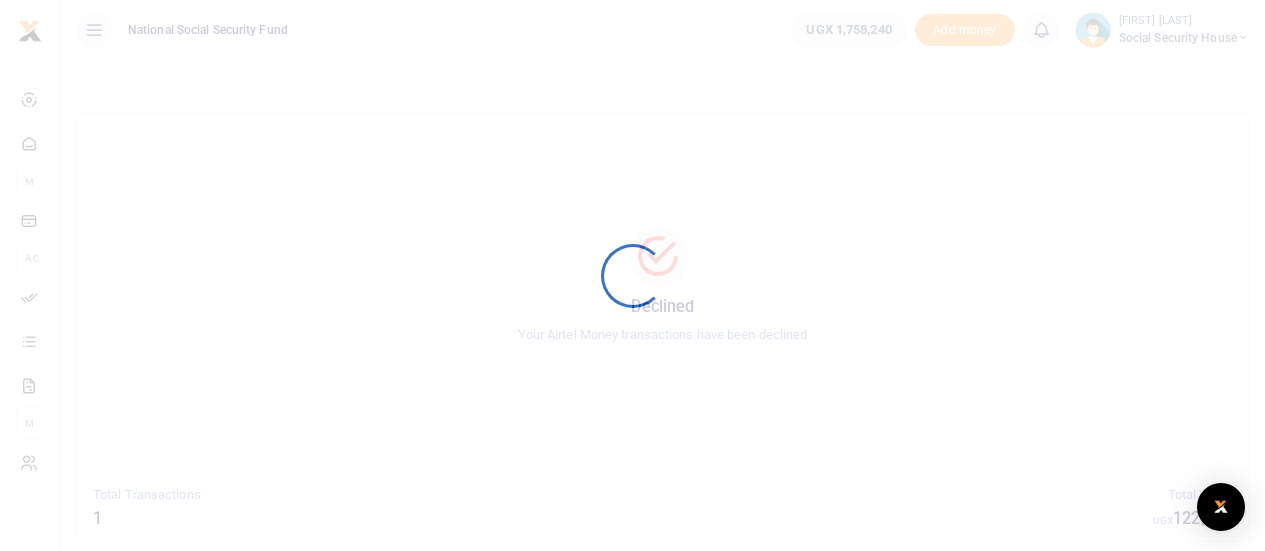 scroll, scrollTop: 0, scrollLeft: 0, axis: both 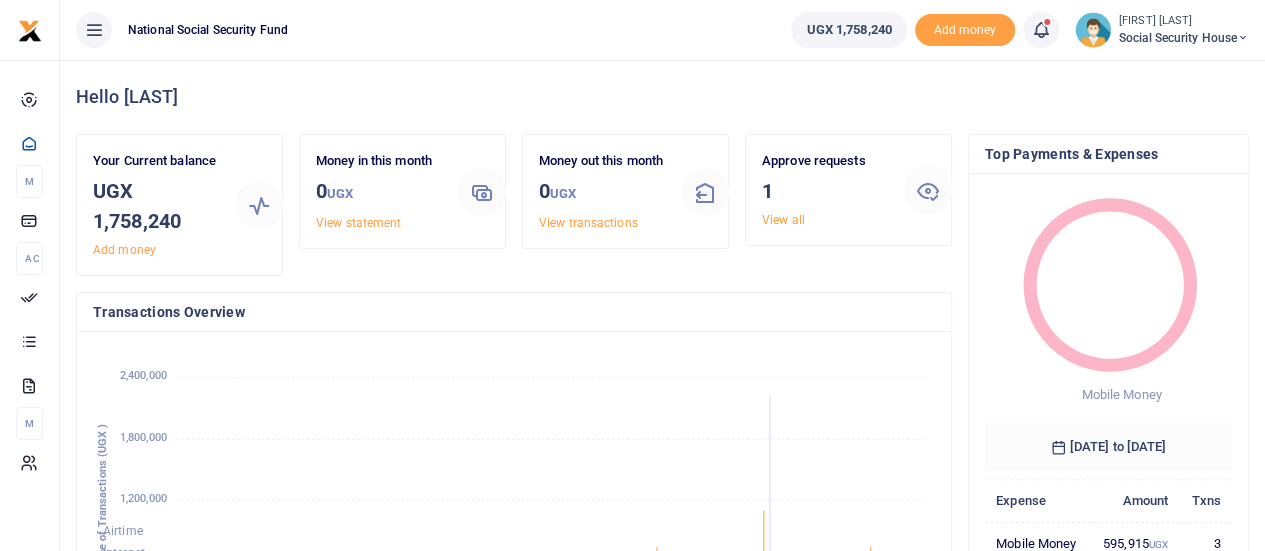 click on "Approve requests
1
View all" at bounding box center [825, 190] 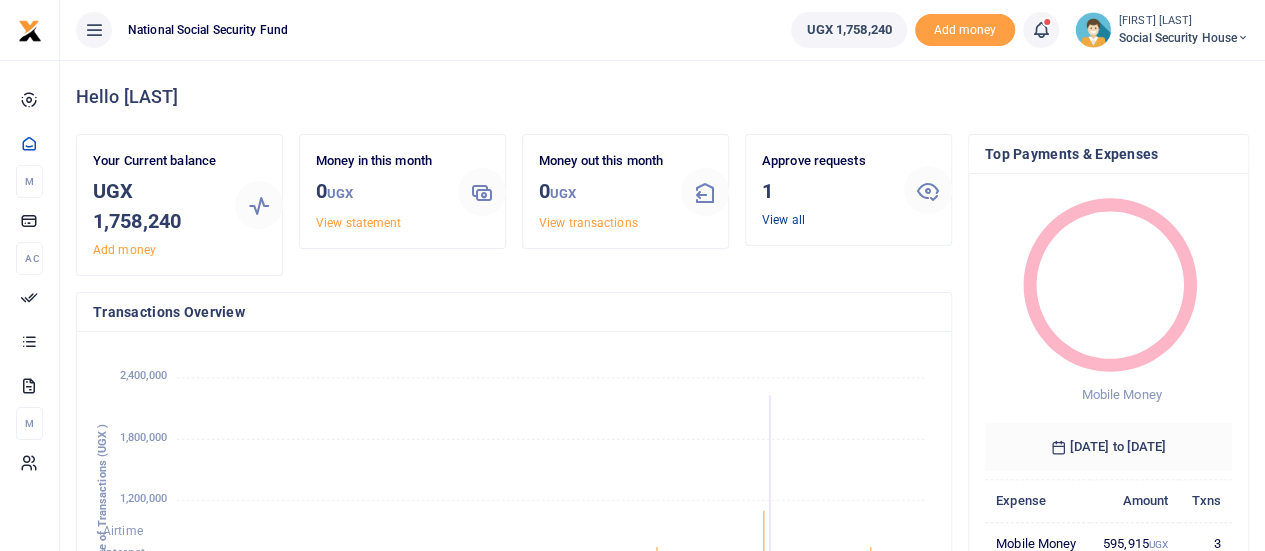 click on "View all" at bounding box center [783, 220] 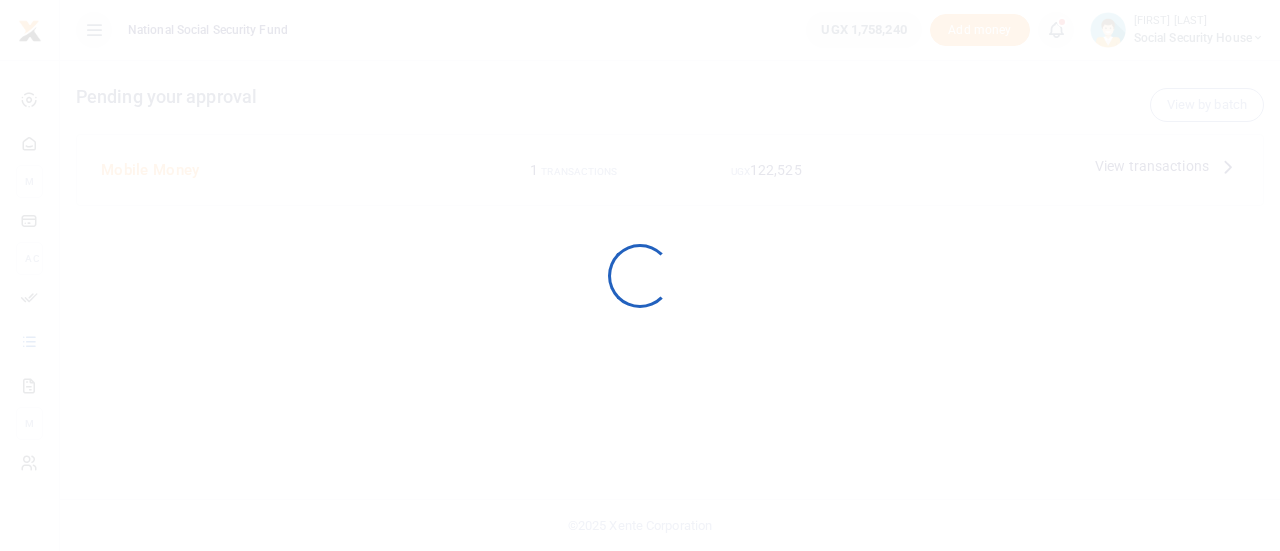 scroll, scrollTop: 0, scrollLeft: 0, axis: both 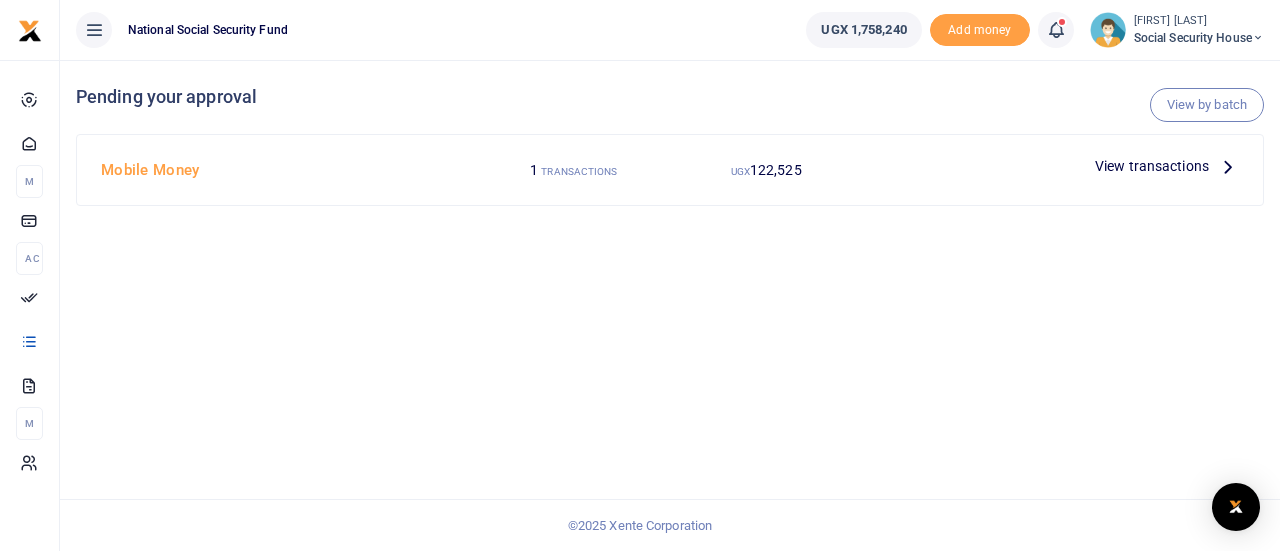 click at bounding box center (640, 275) 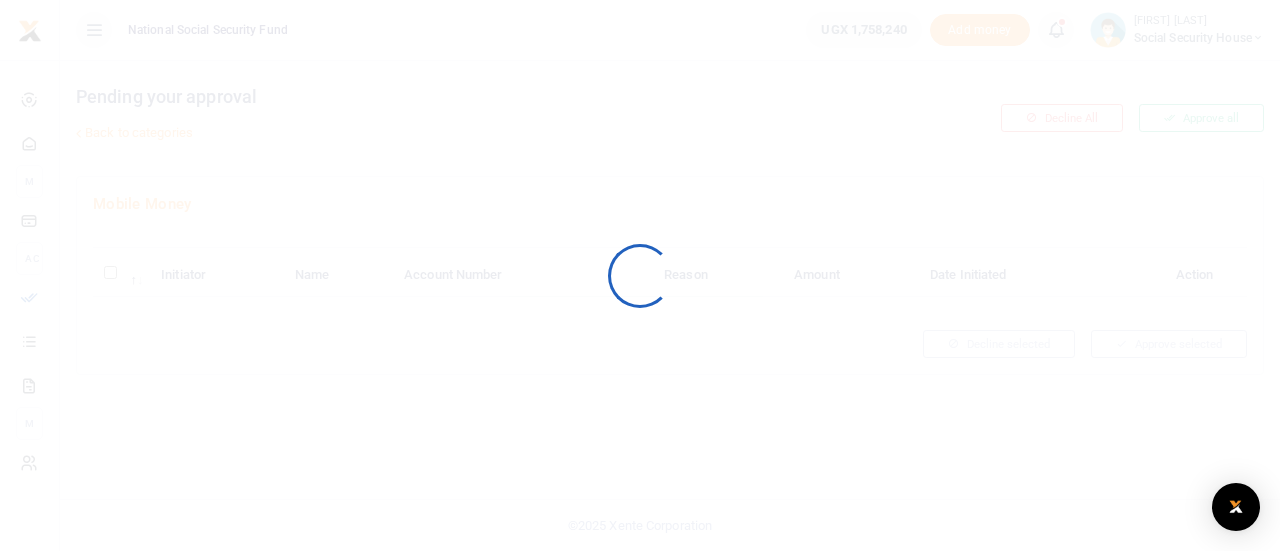 scroll, scrollTop: 0, scrollLeft: 0, axis: both 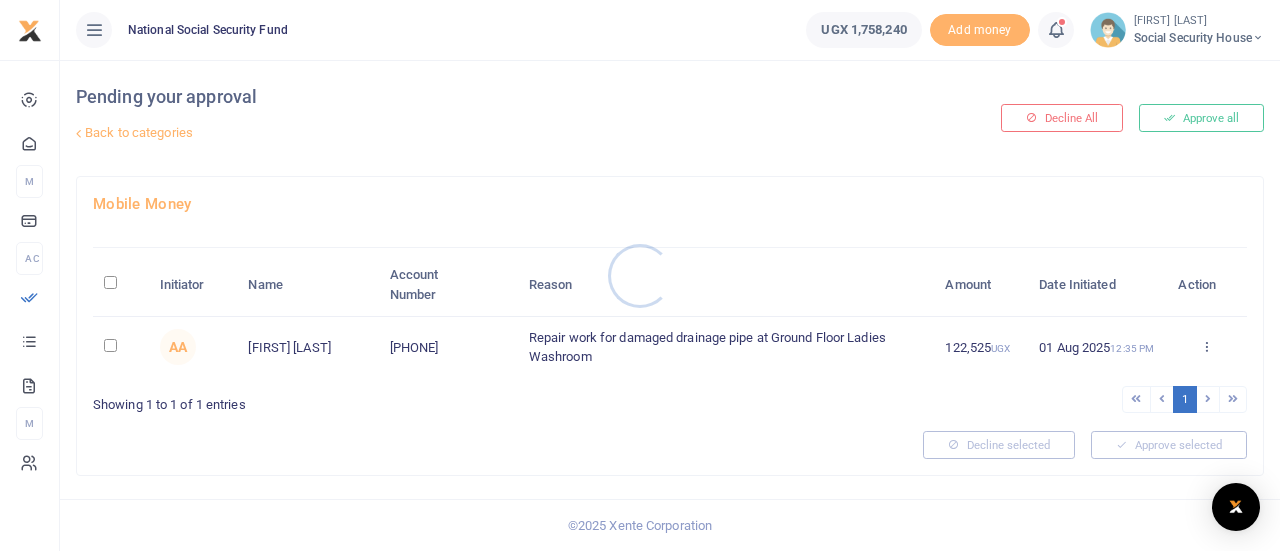 click at bounding box center [640, 275] 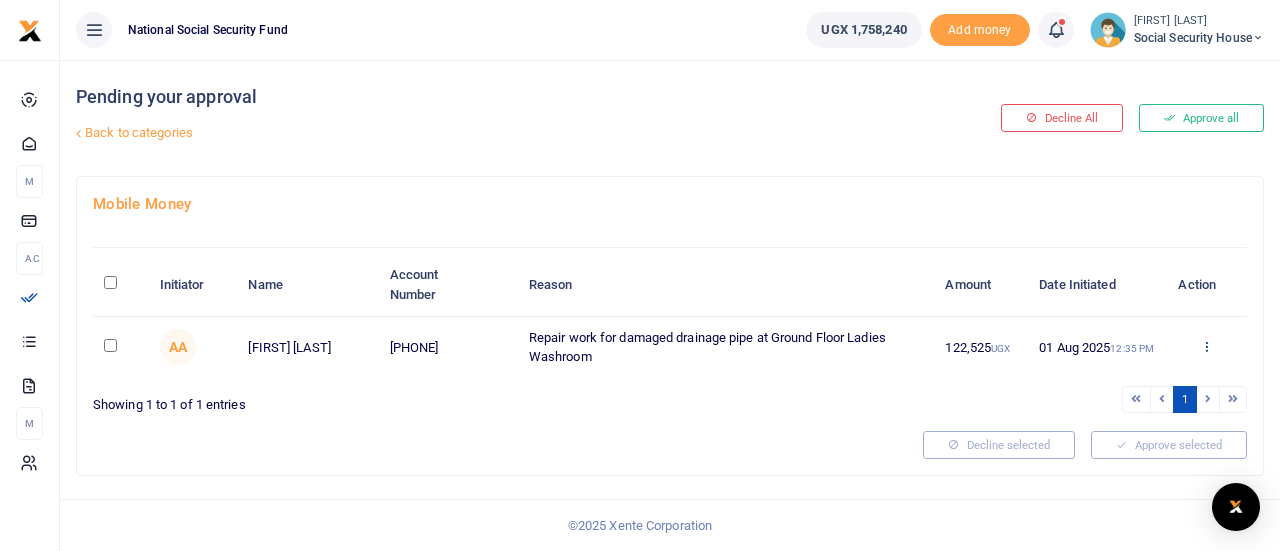 click at bounding box center [1206, 346] 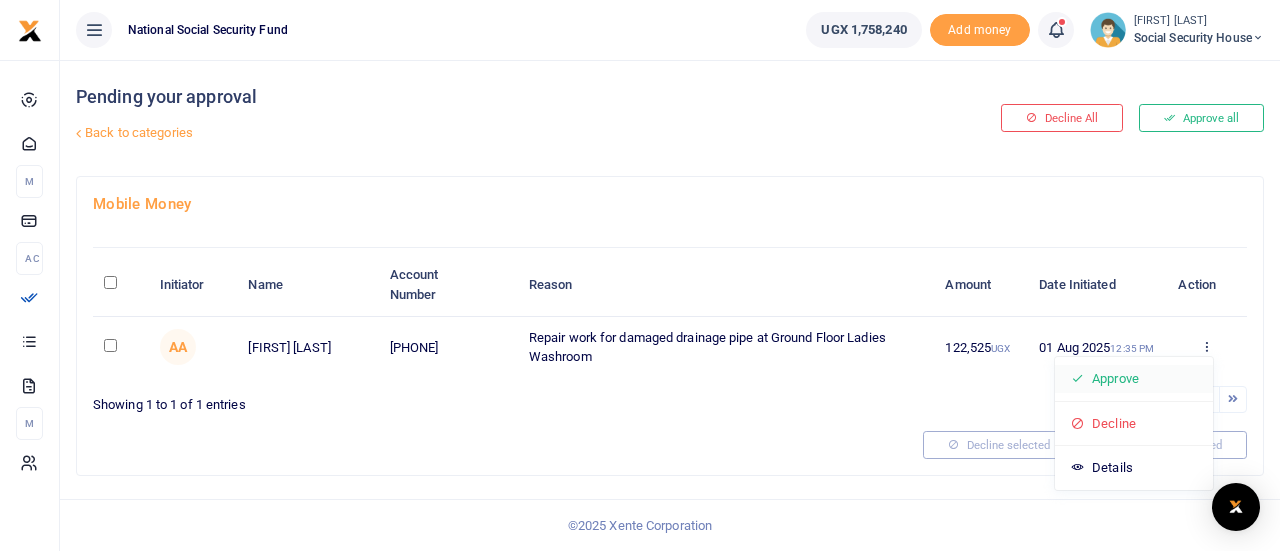 click on "Approve" at bounding box center (1134, 379) 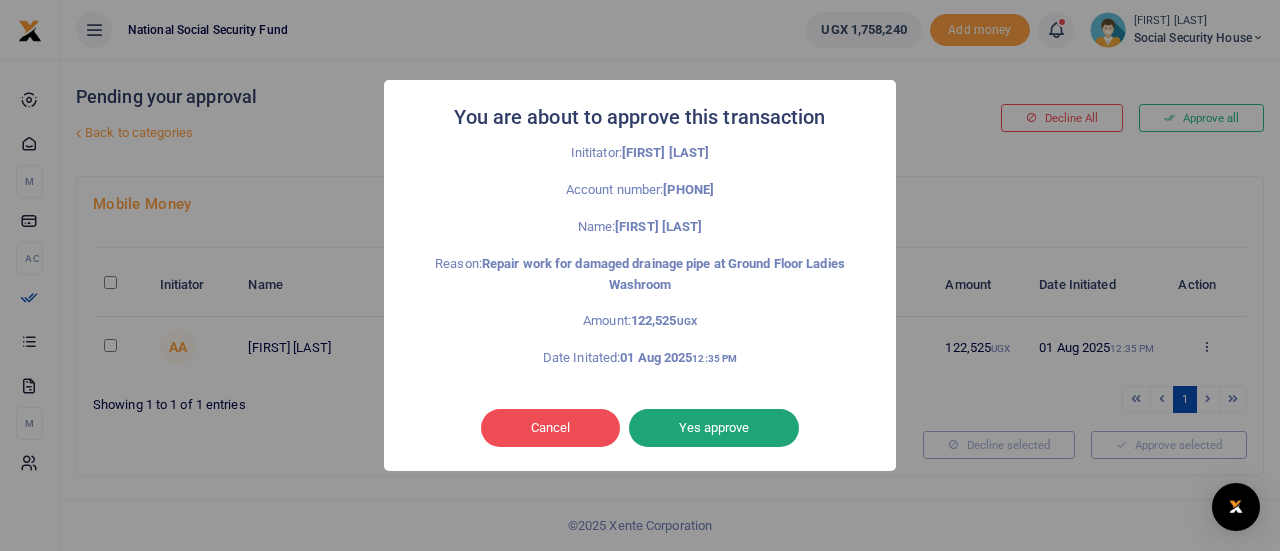 click on "Yes approve" at bounding box center (714, 428) 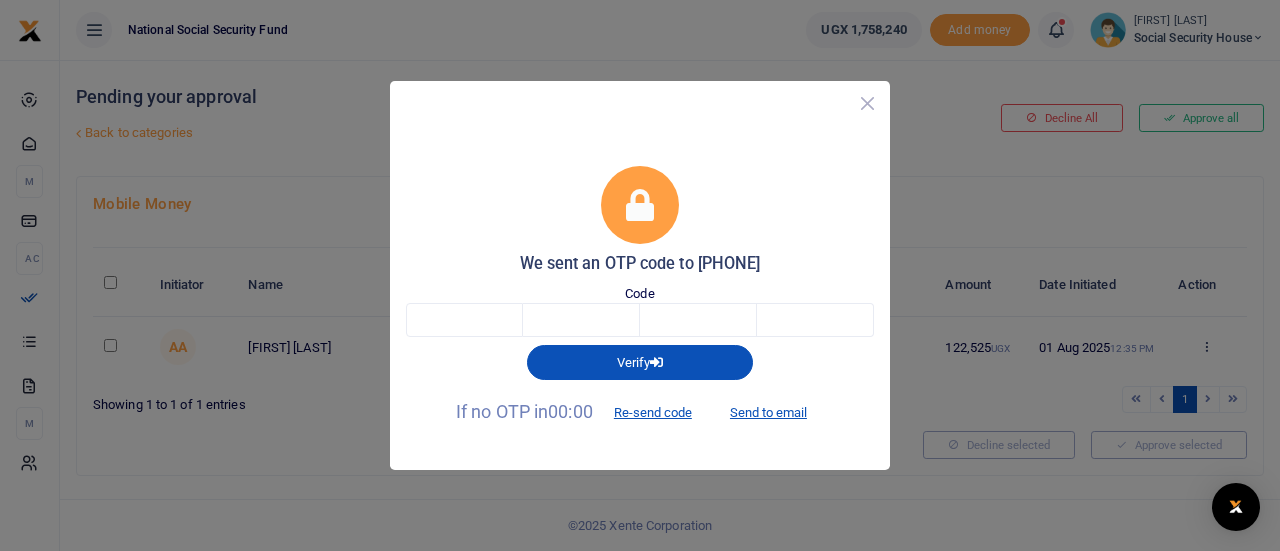 click at bounding box center [867, 103] 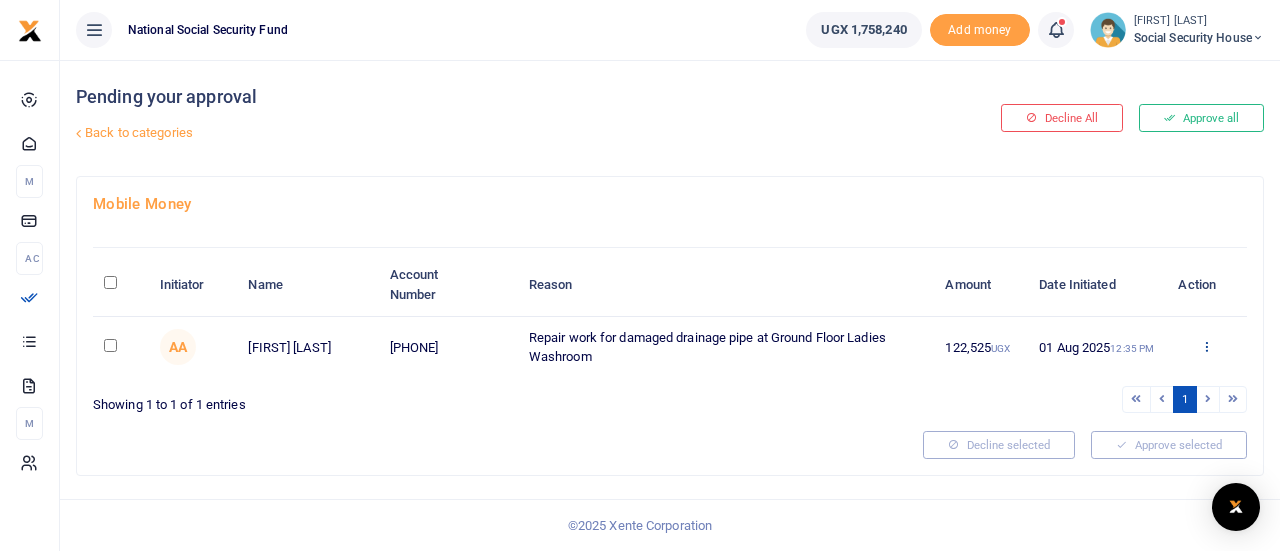 click at bounding box center [1206, 346] 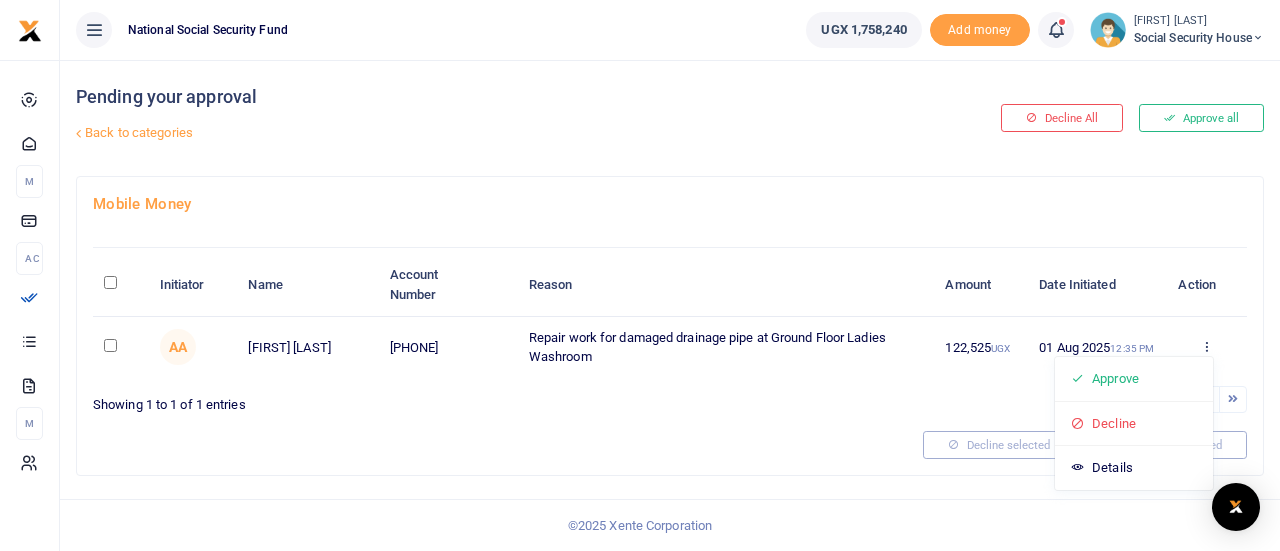 click at bounding box center [110, 345] 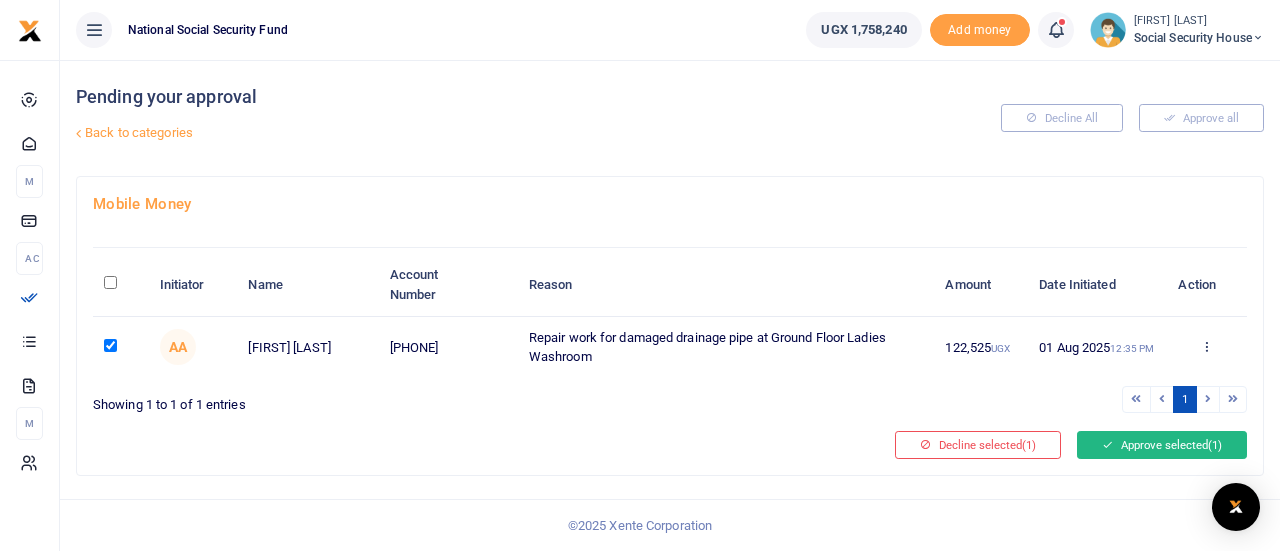click on "Approve selected  (1)" at bounding box center (1162, 445) 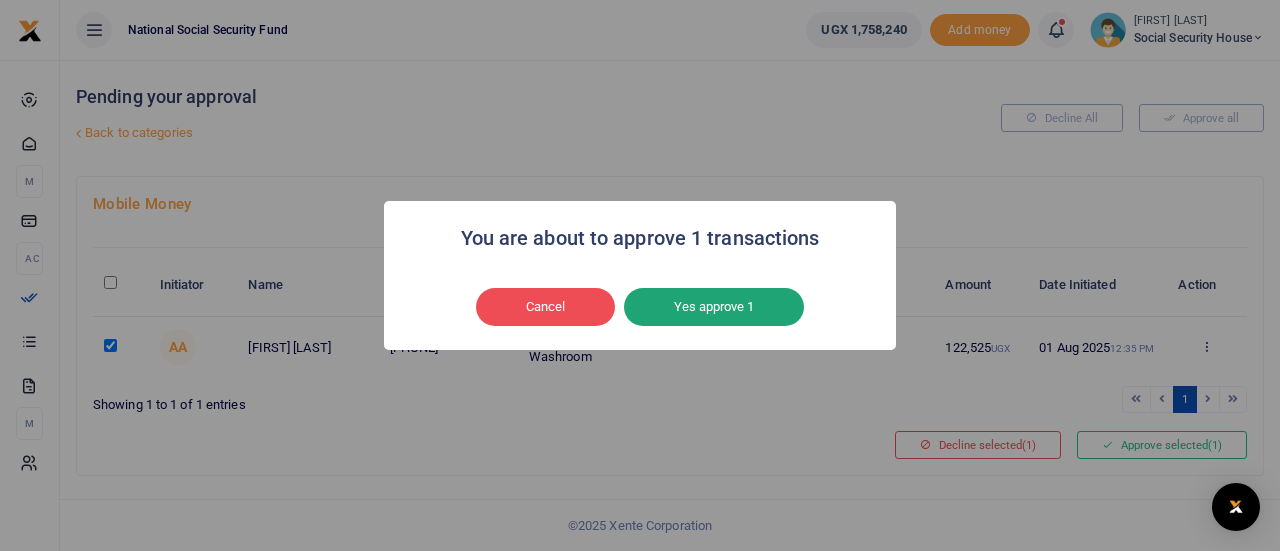 click on "Yes approve 1" at bounding box center [714, 307] 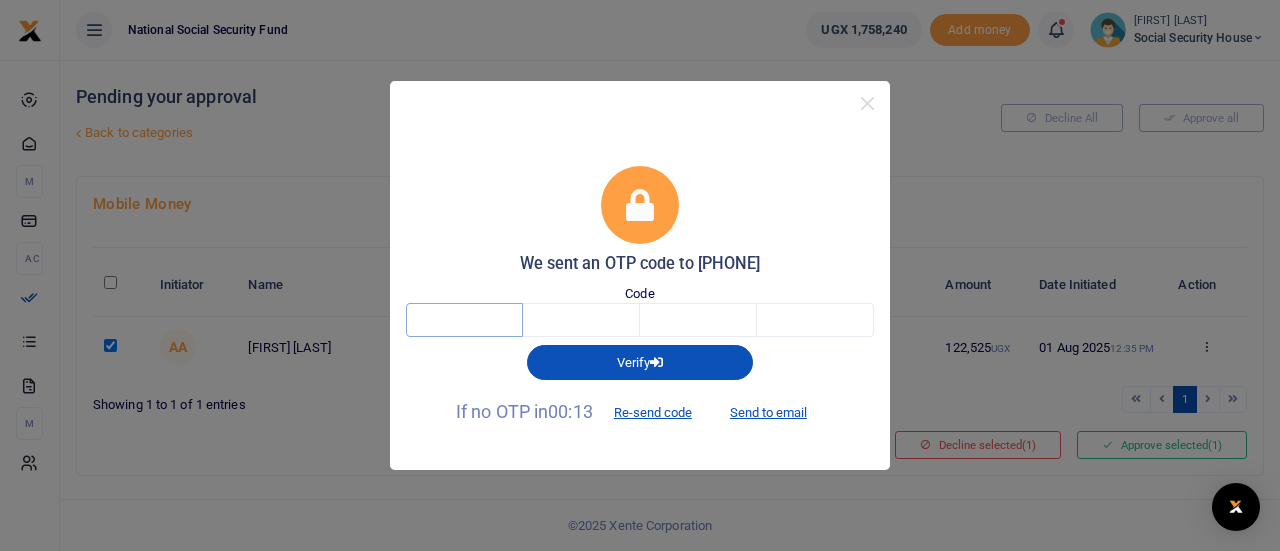click at bounding box center (464, 320) 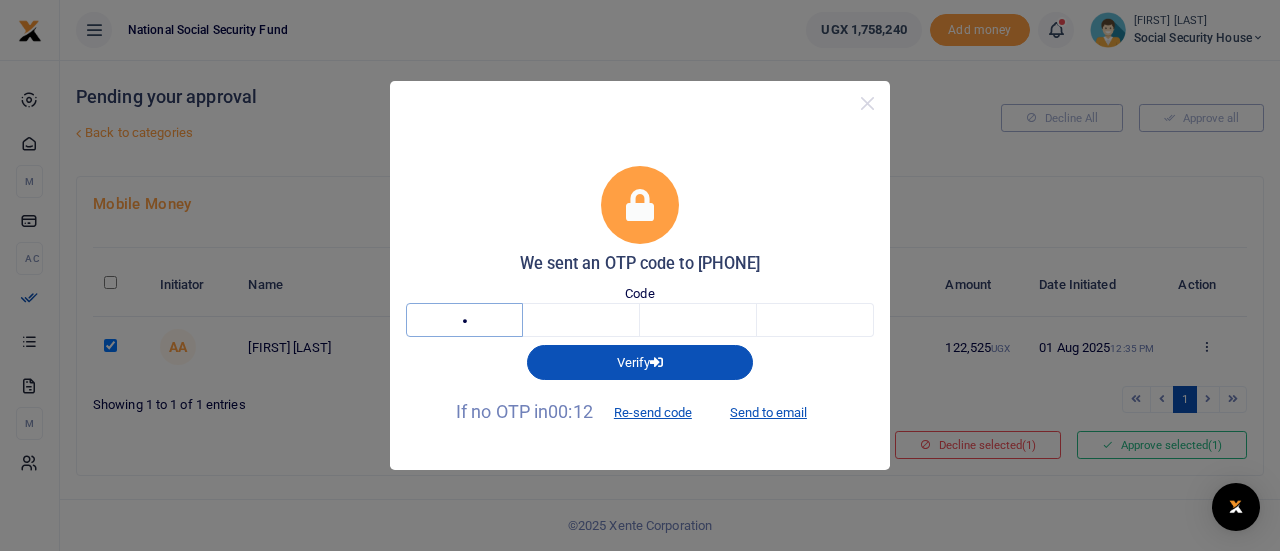 type on "4" 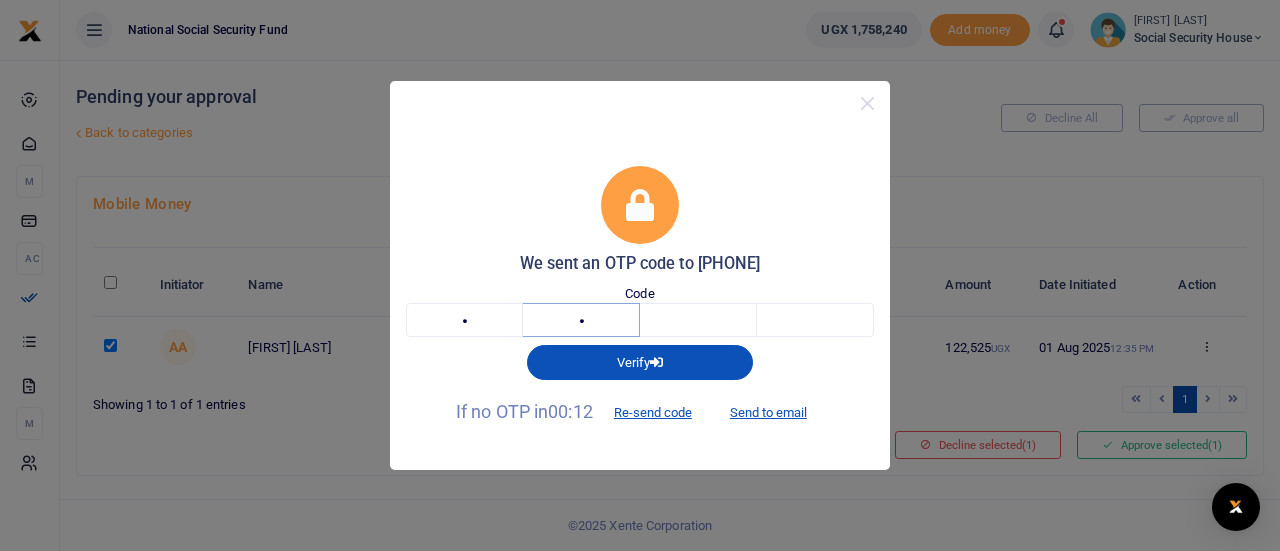 type on "0" 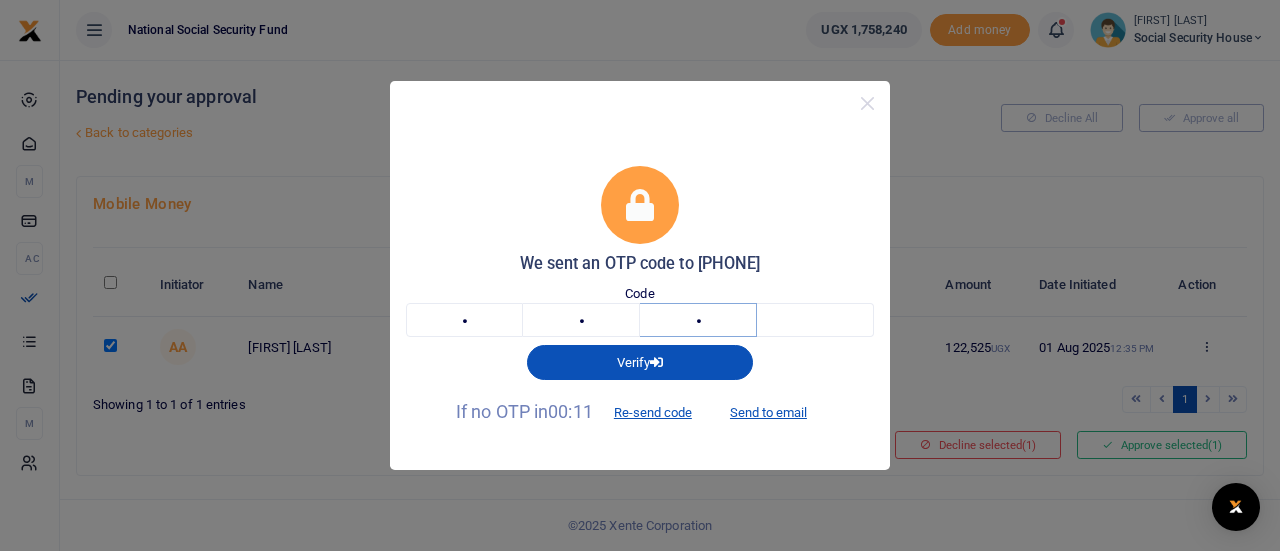 type on "0" 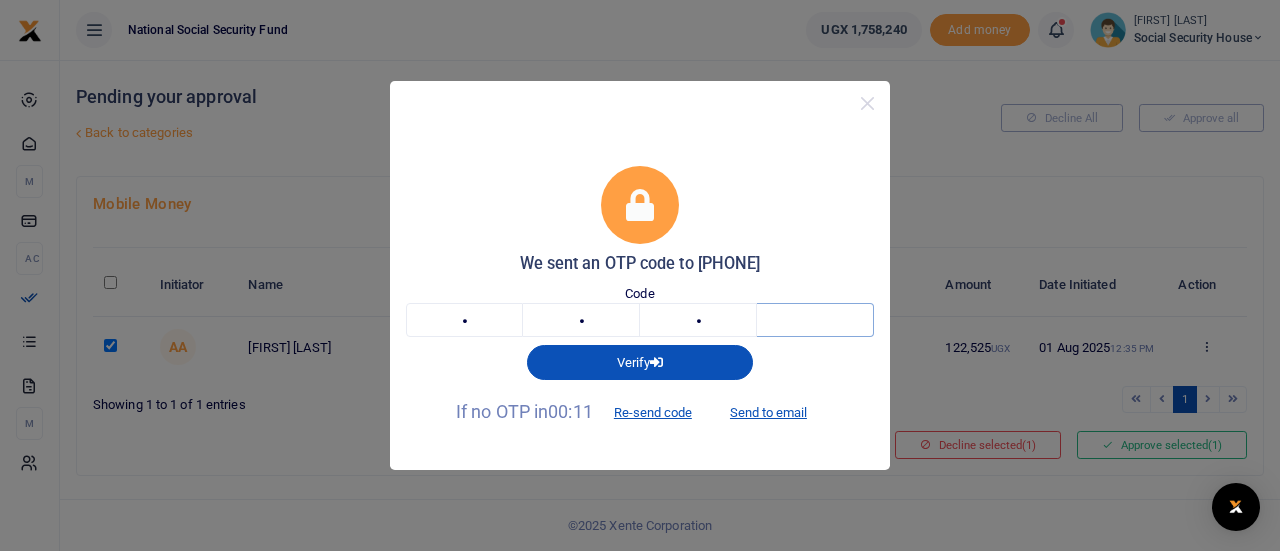 type on "6" 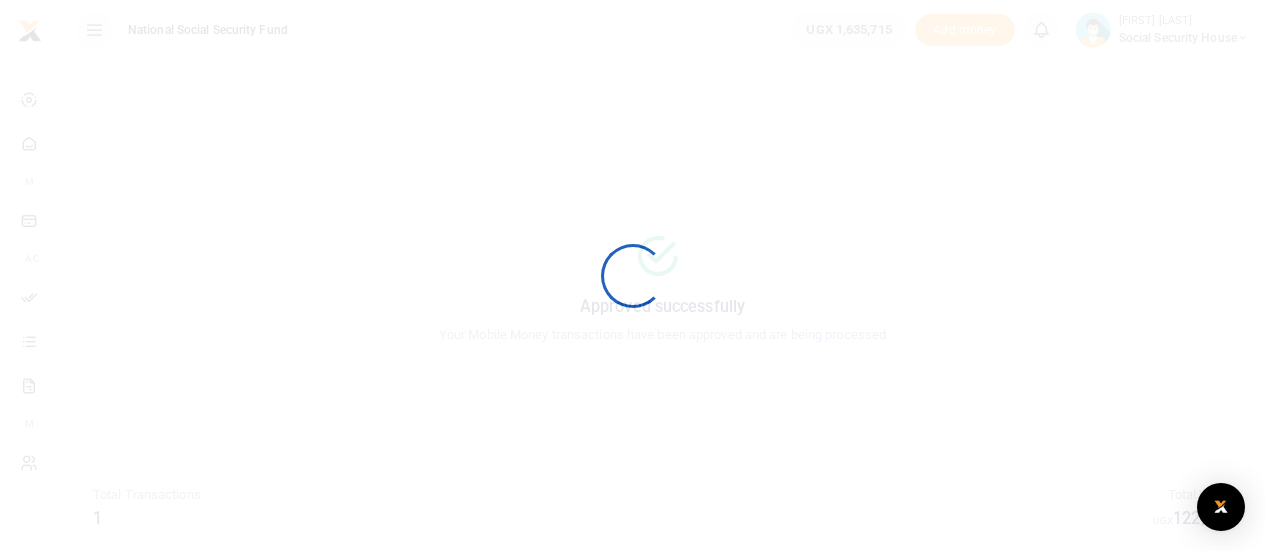 scroll, scrollTop: 0, scrollLeft: 0, axis: both 